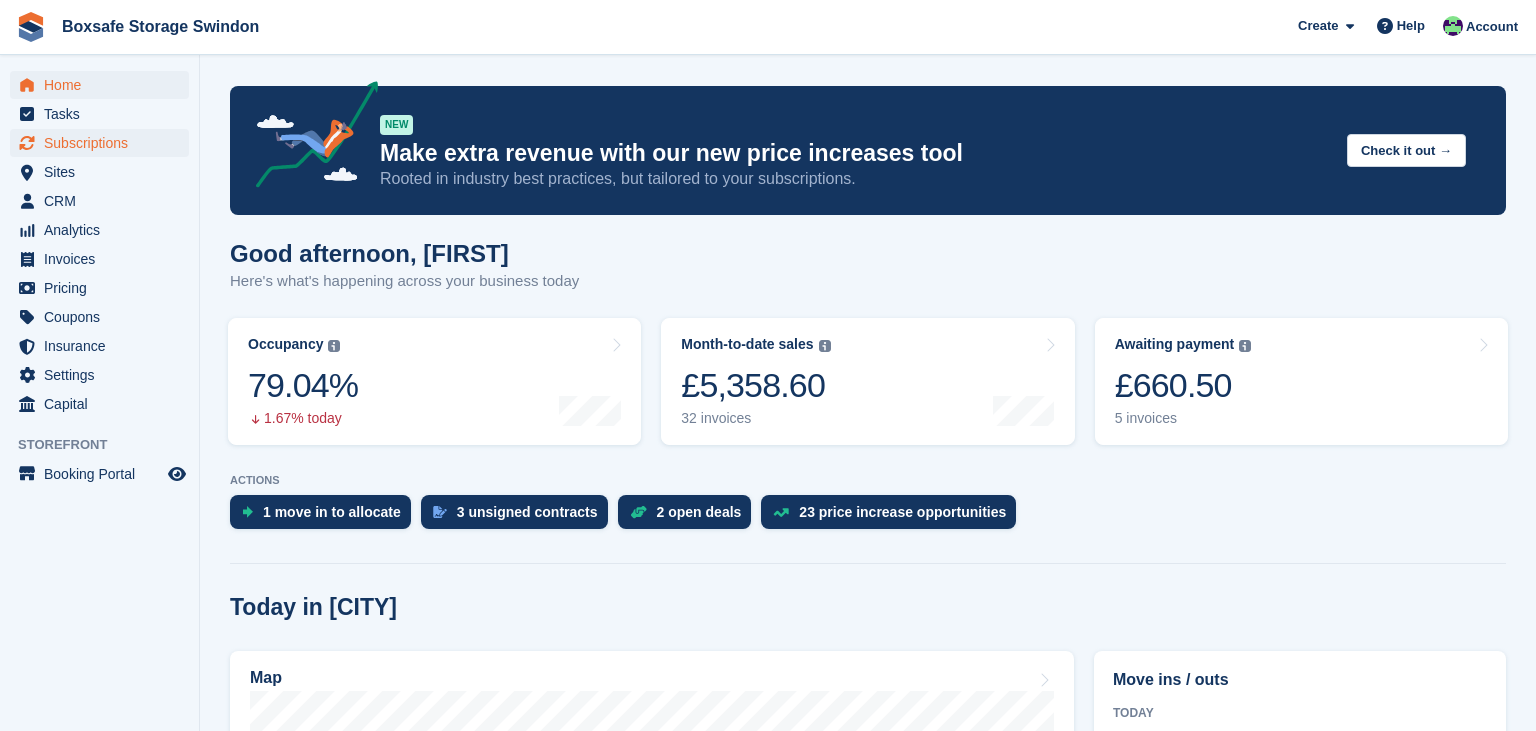 scroll, scrollTop: 0, scrollLeft: 0, axis: both 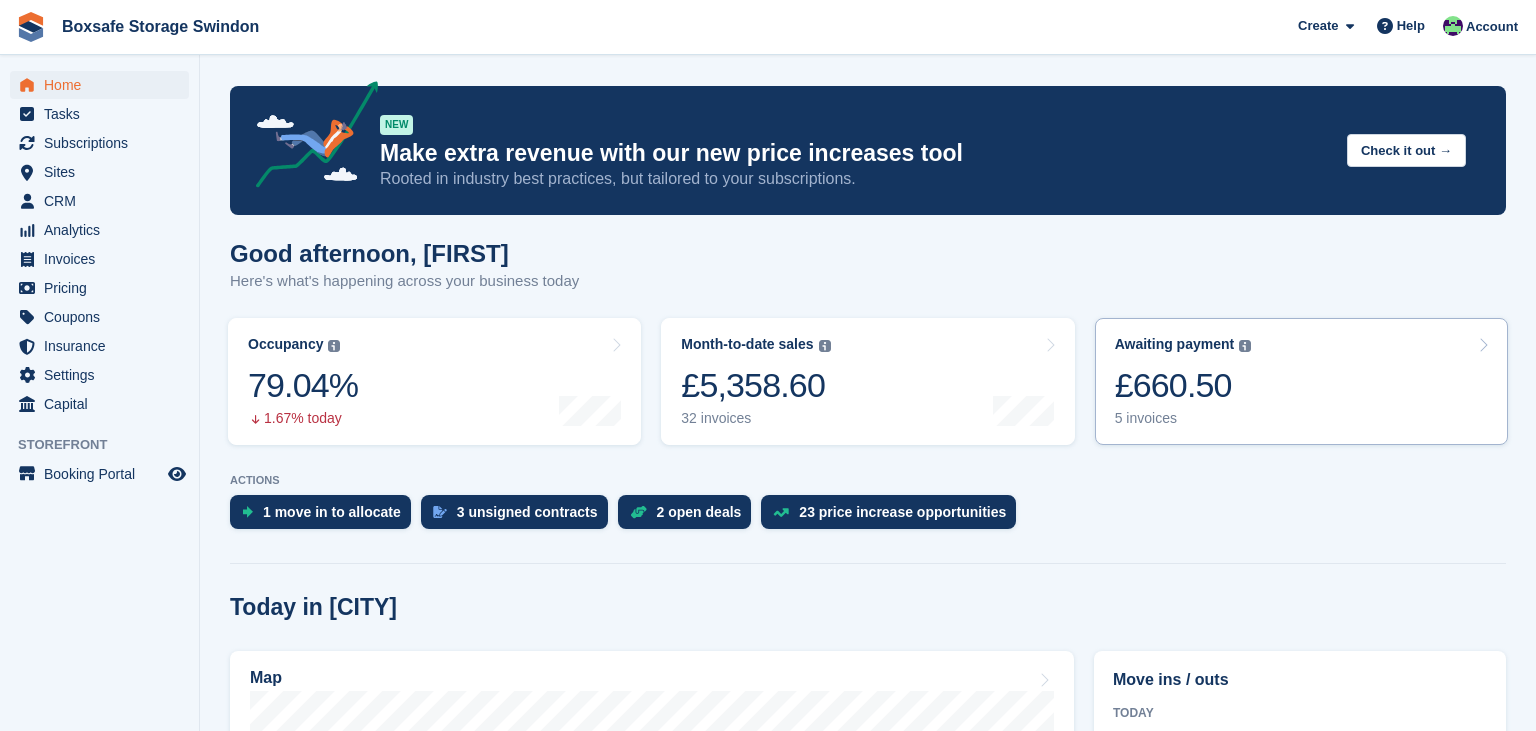 click on "£660.50" at bounding box center (1183, 385) 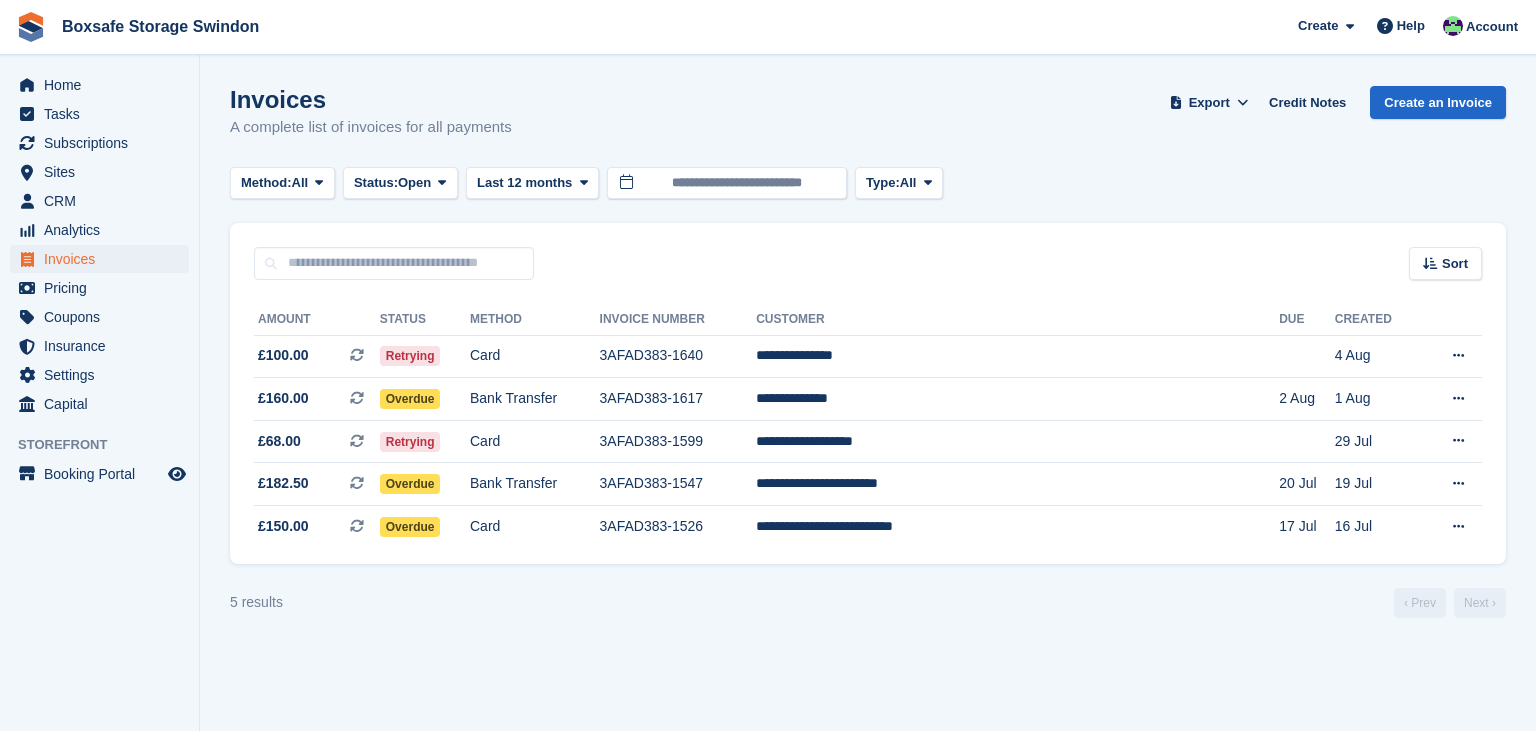 scroll, scrollTop: 0, scrollLeft: 0, axis: both 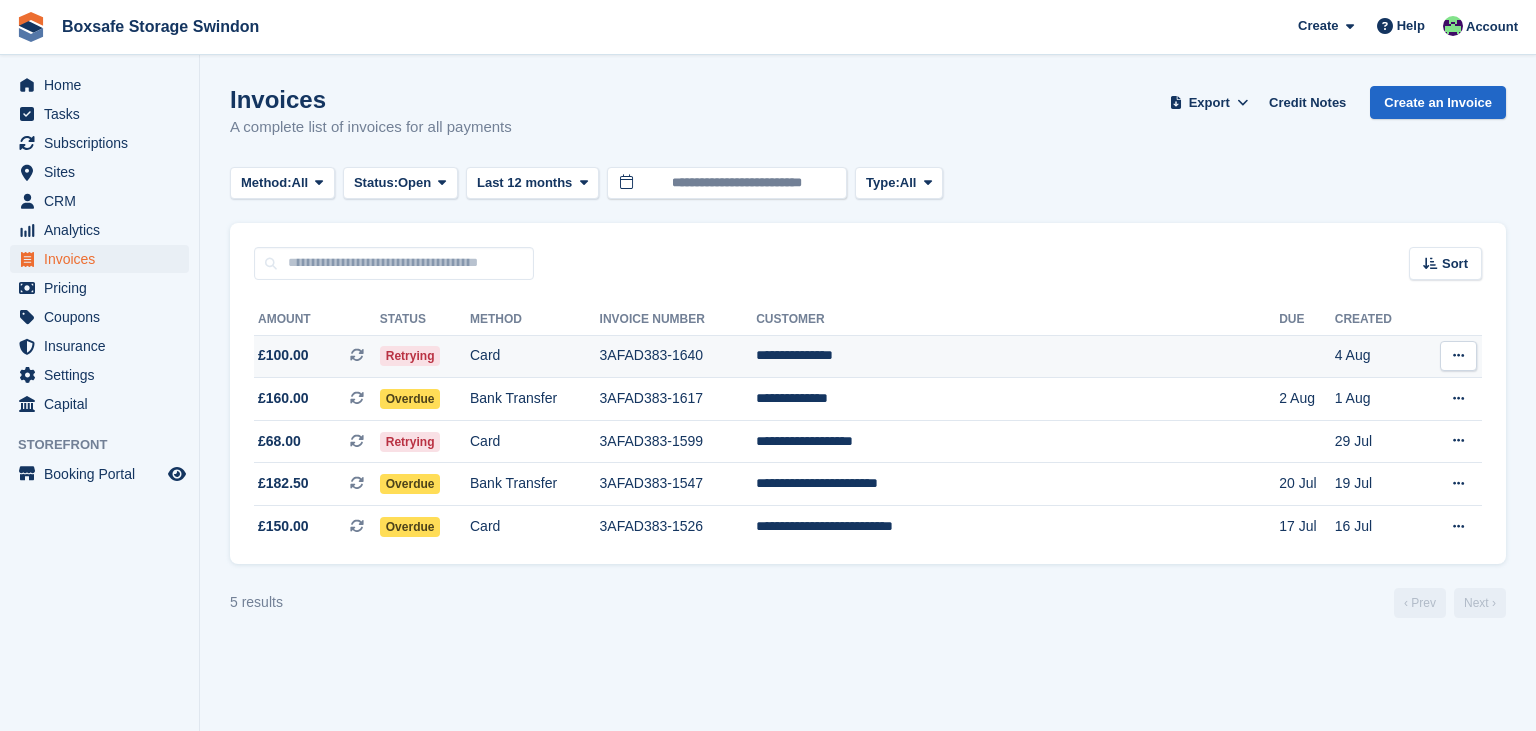 click on "**********" at bounding box center (1017, 356) 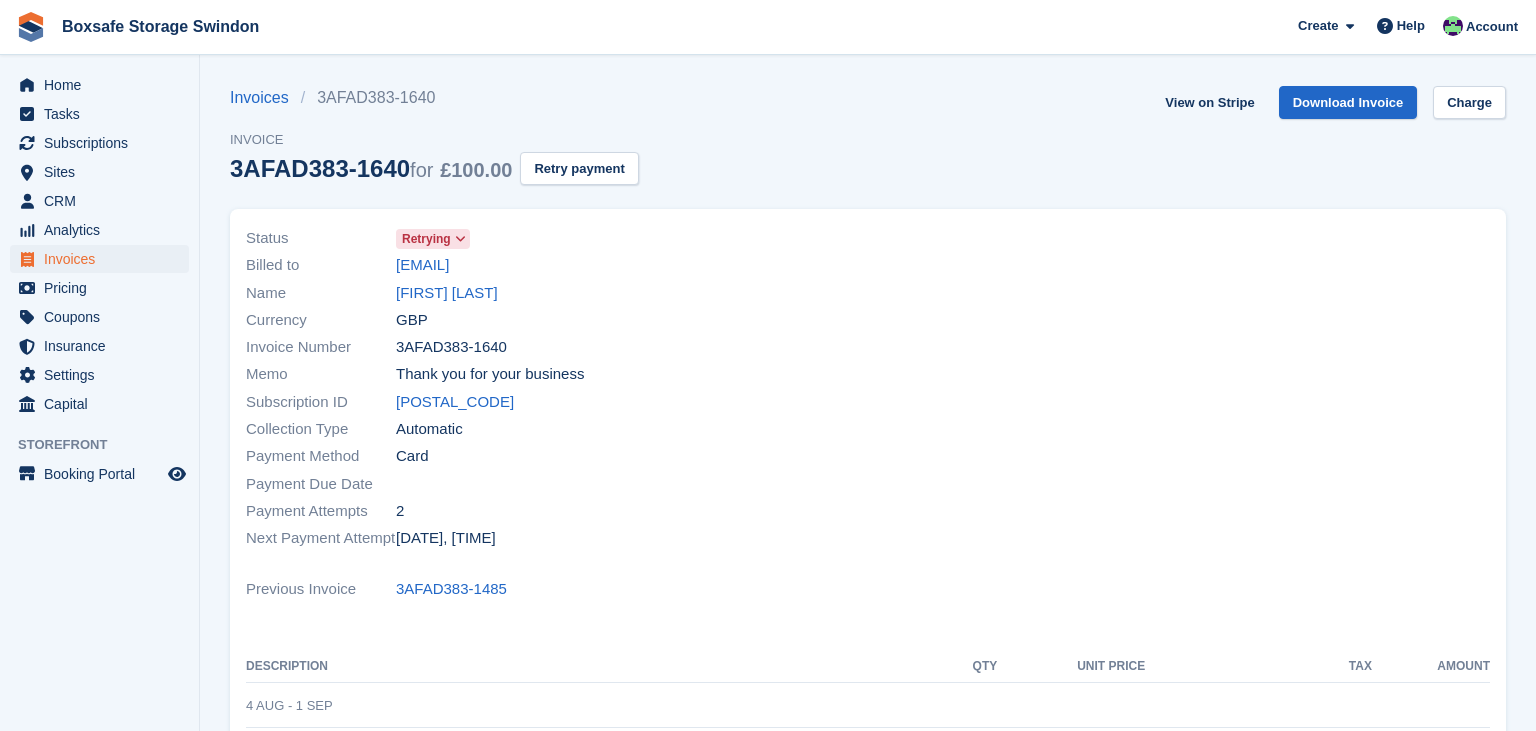 scroll, scrollTop: 0, scrollLeft: 0, axis: both 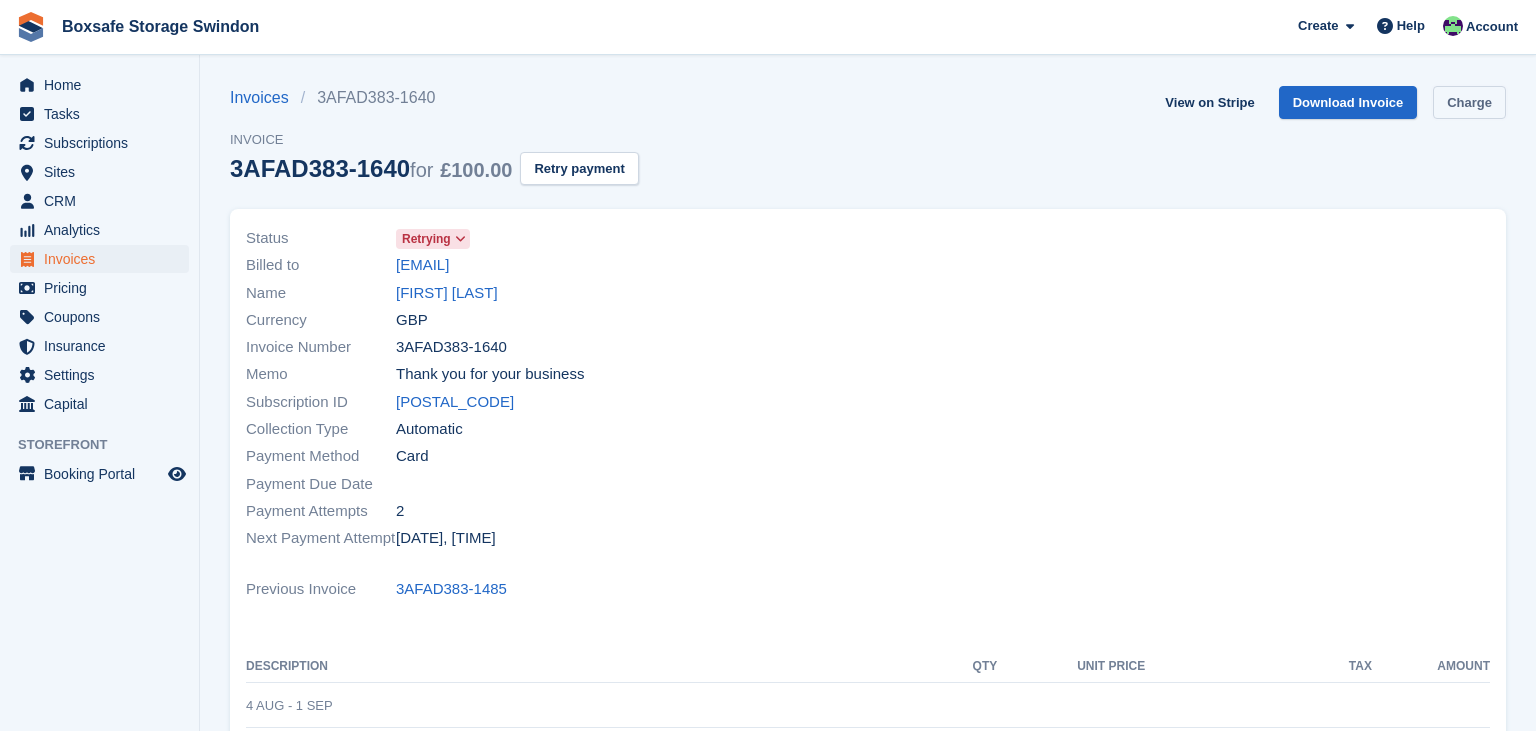 click on "Charge" at bounding box center [1469, 102] 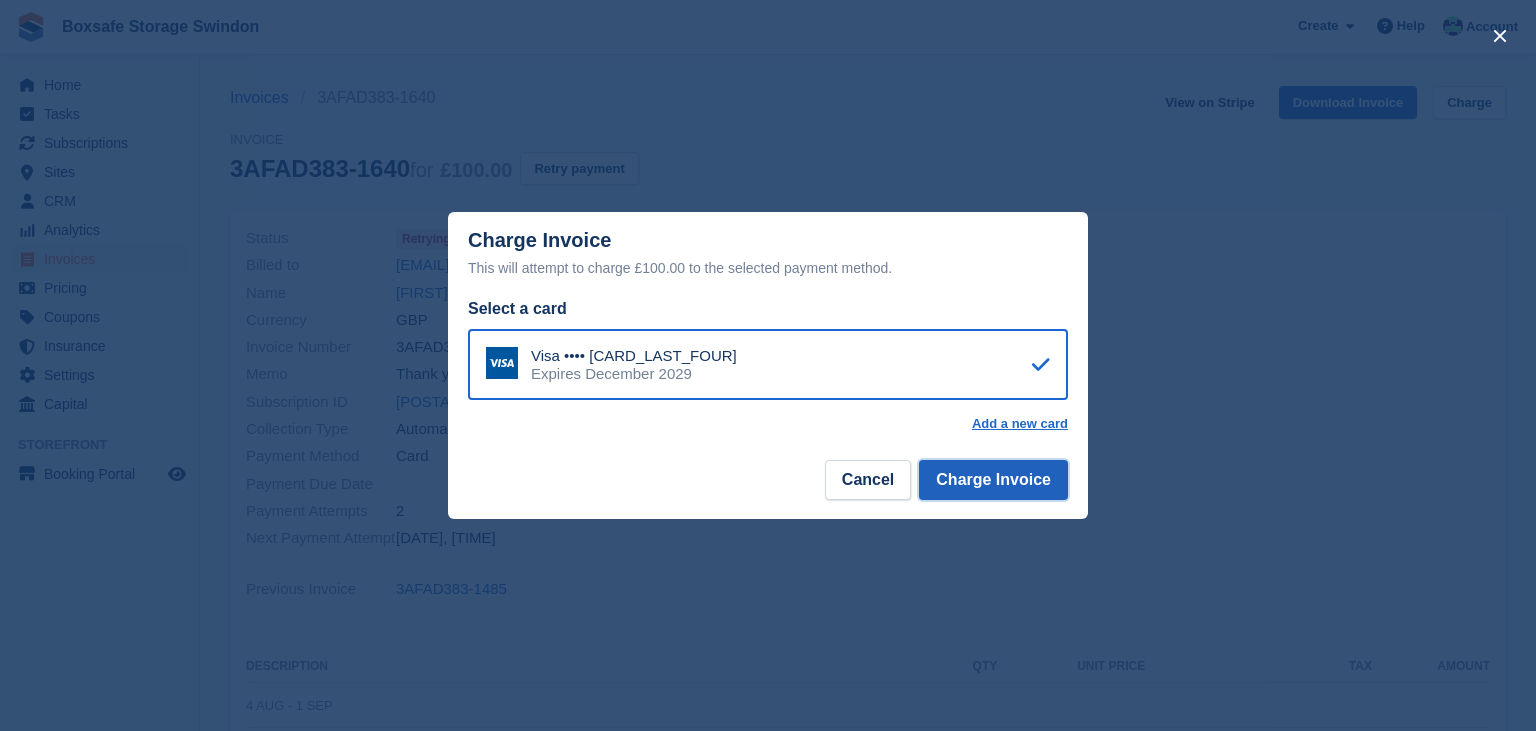 click on "Charge Invoice" at bounding box center [993, 480] 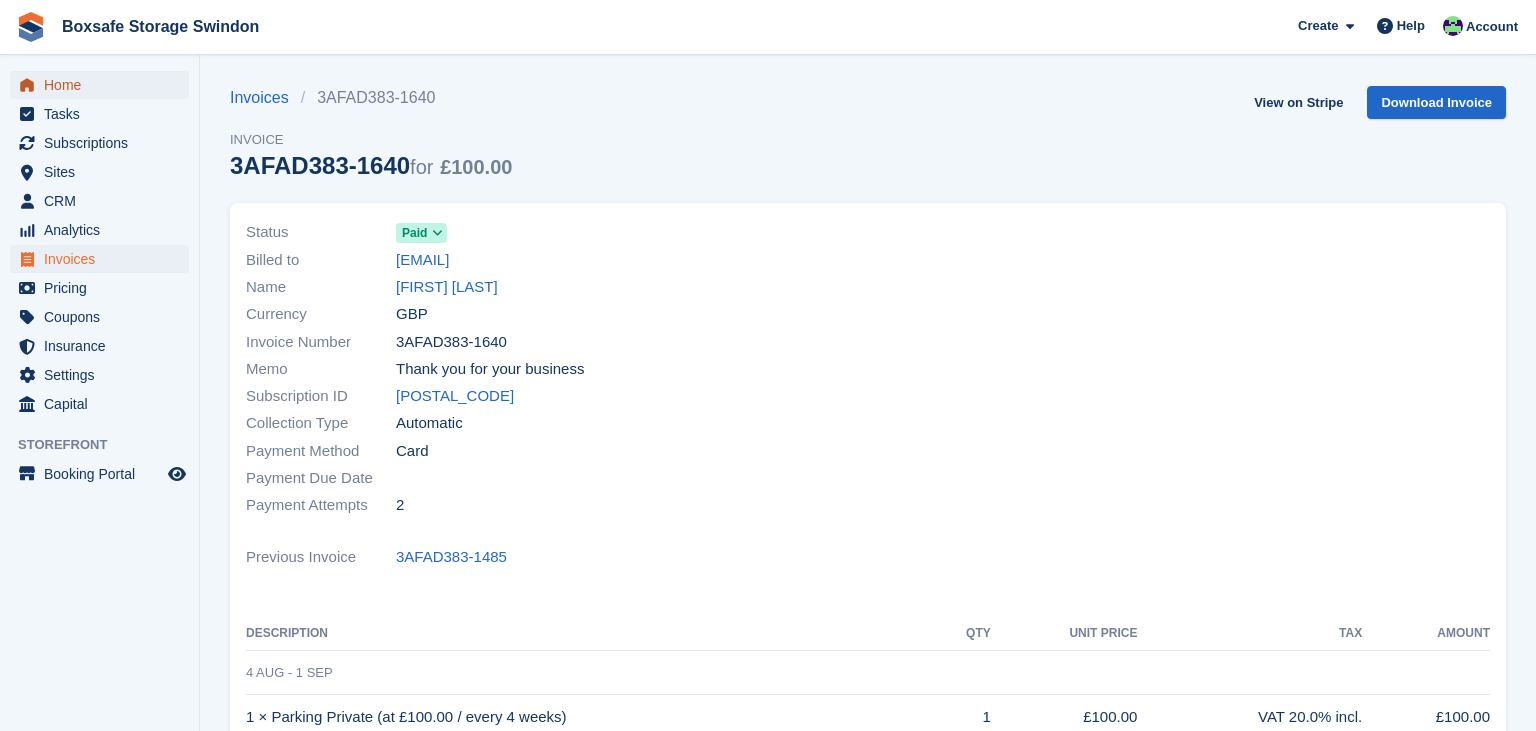 click on "Home" at bounding box center (104, 85) 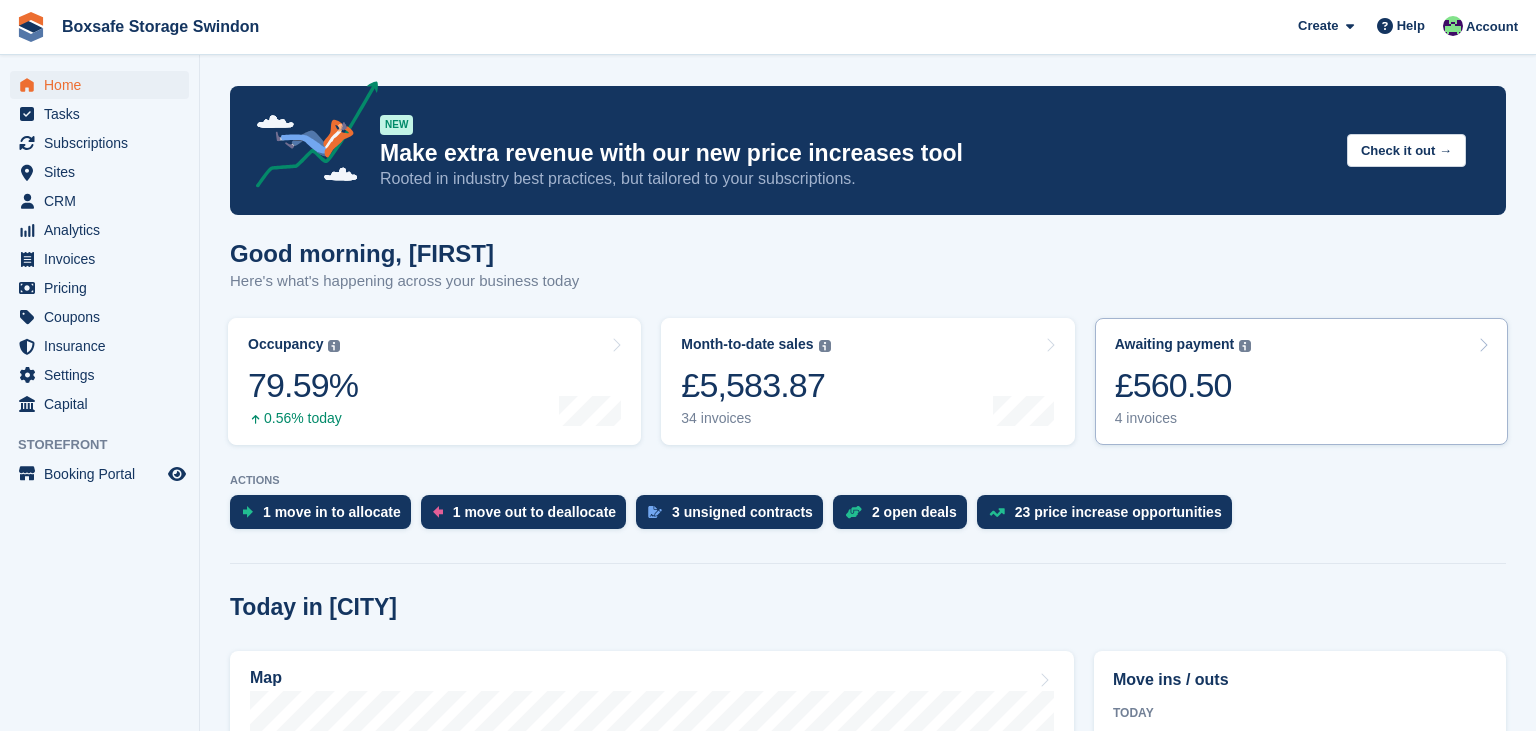click on "£560.50" at bounding box center [1183, 385] 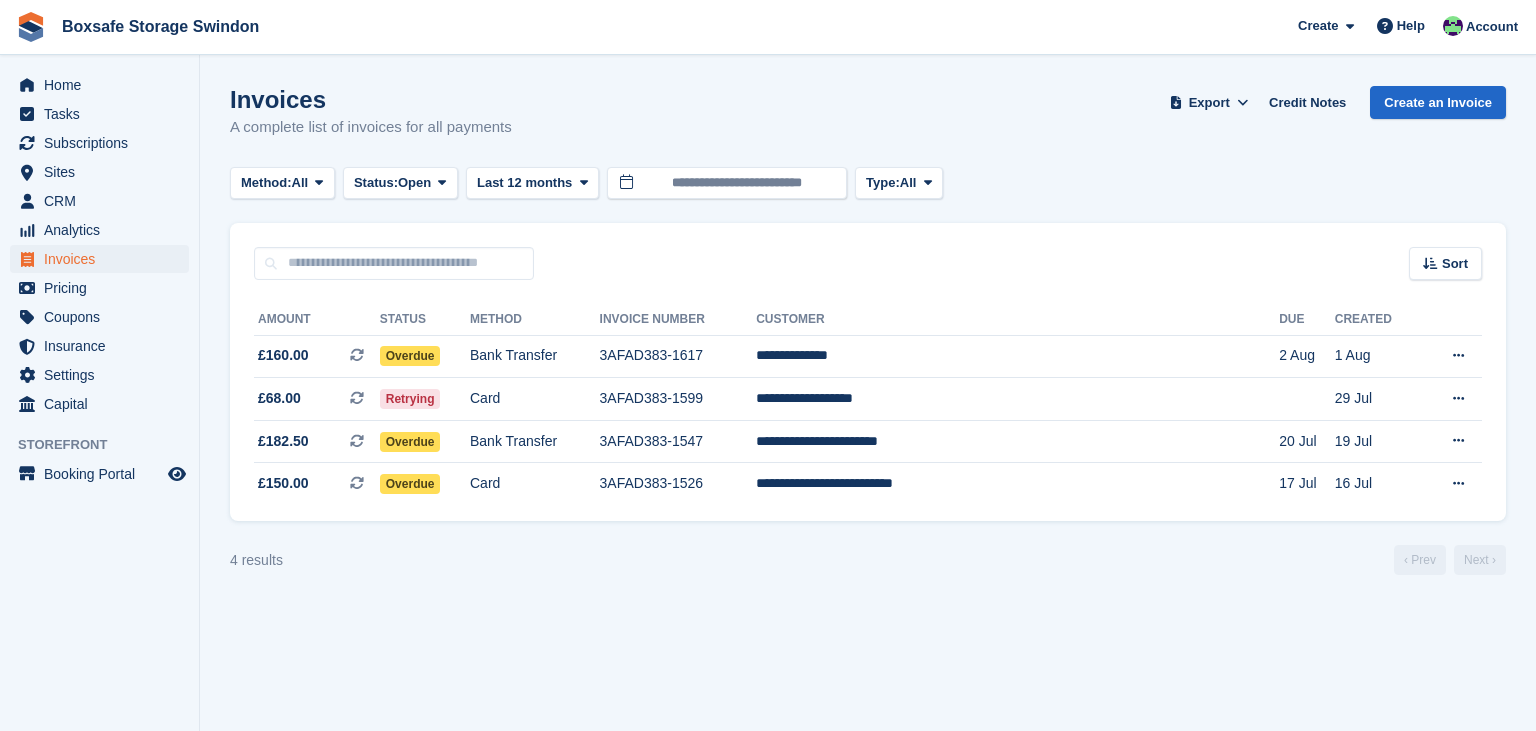 scroll, scrollTop: 0, scrollLeft: 0, axis: both 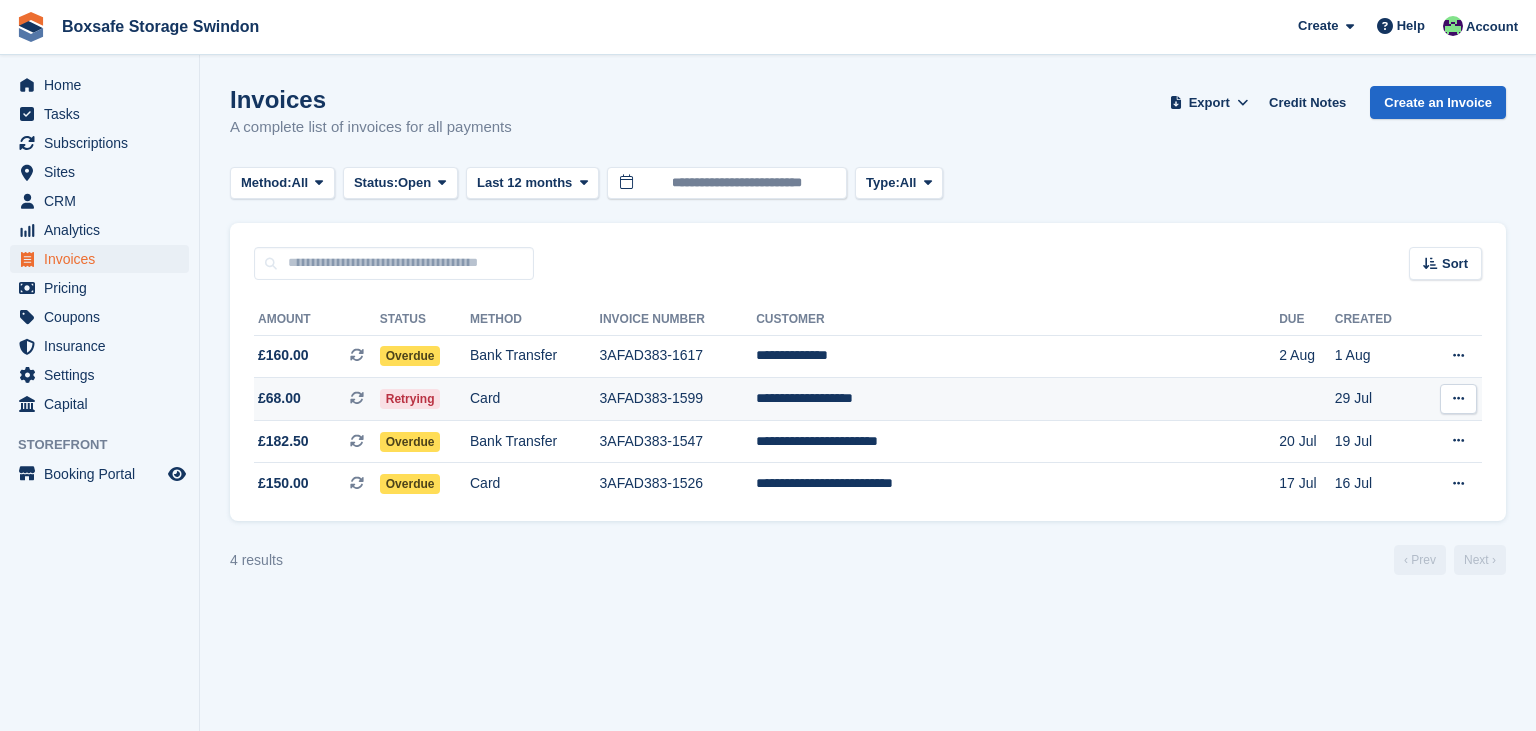 click on "**********" at bounding box center [1017, 399] 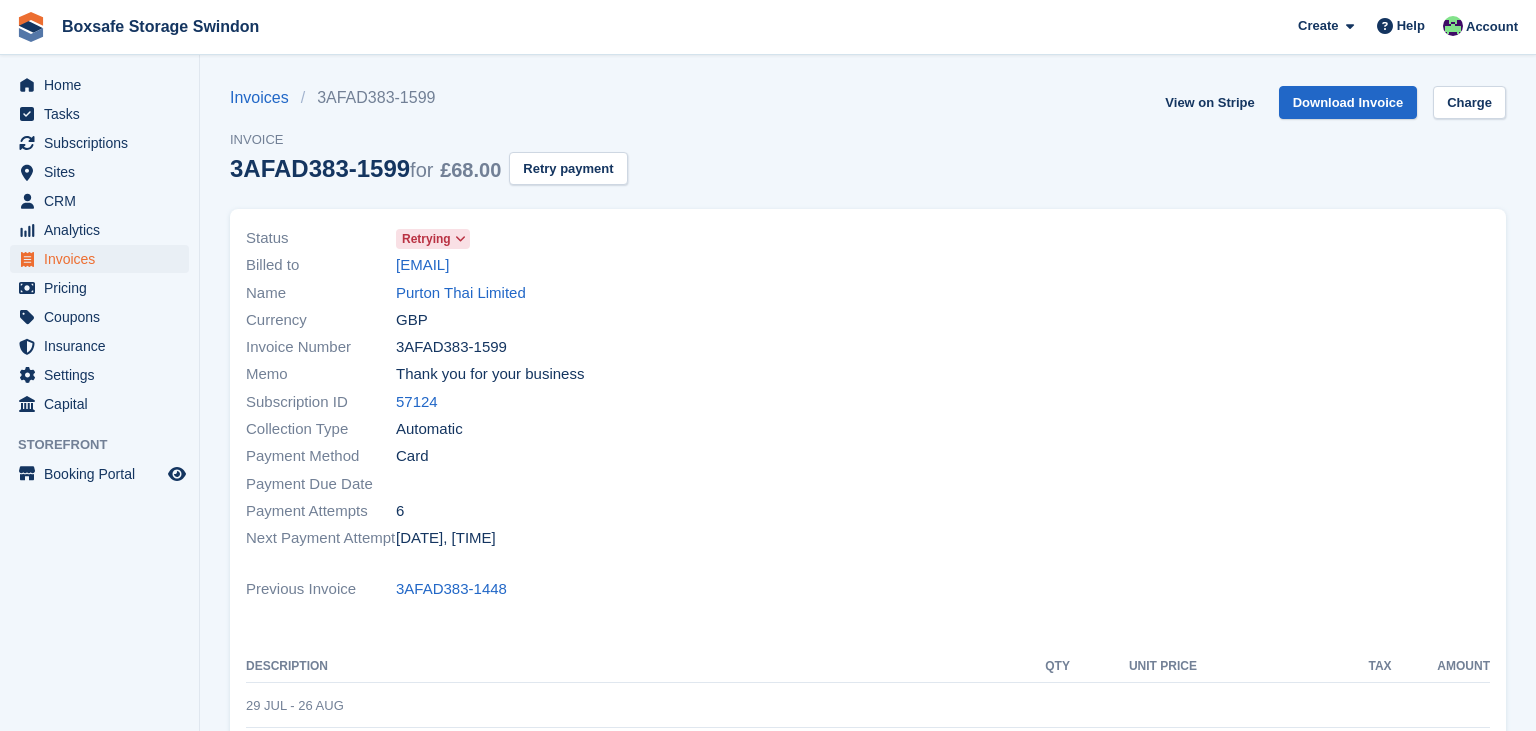 scroll, scrollTop: 0, scrollLeft: 0, axis: both 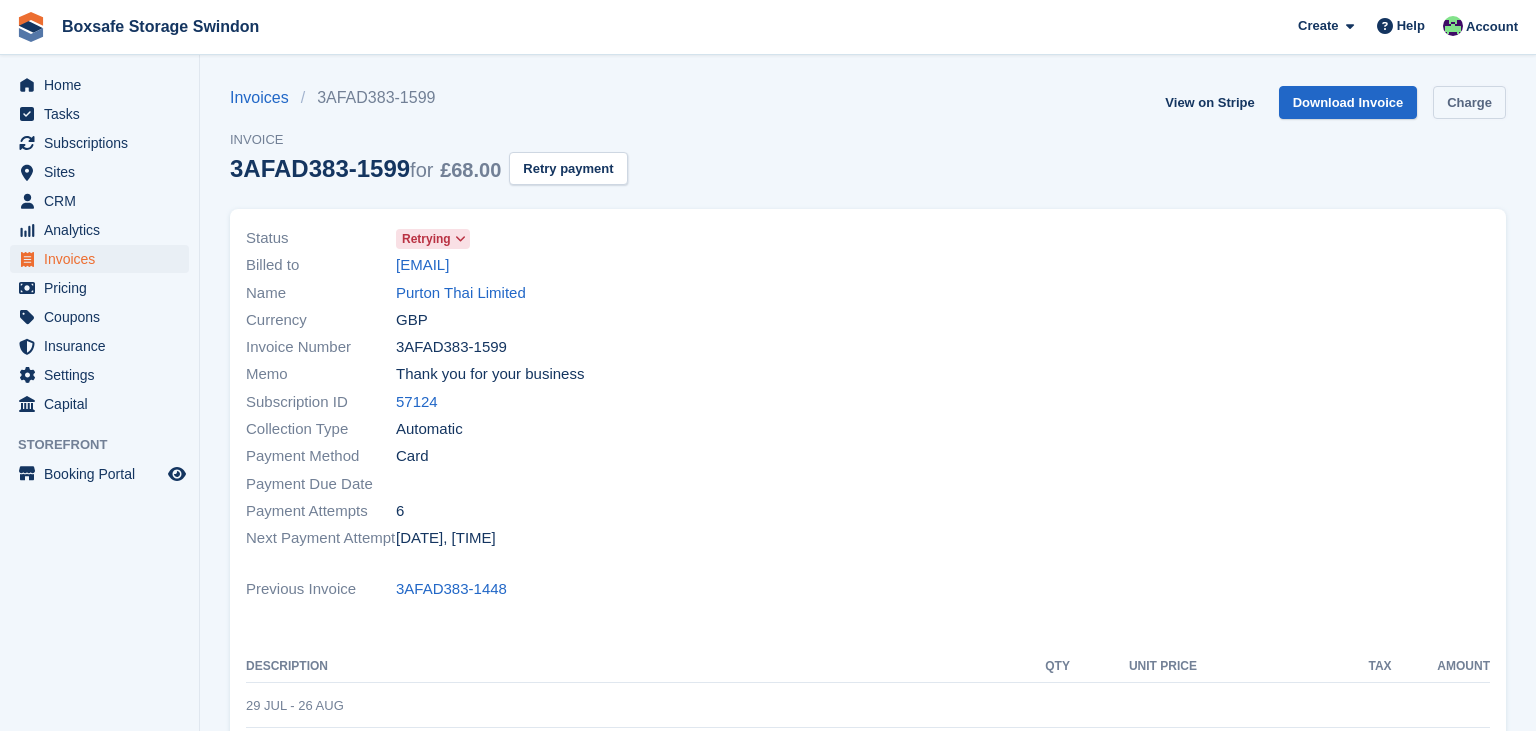 click on "Charge" at bounding box center [1469, 102] 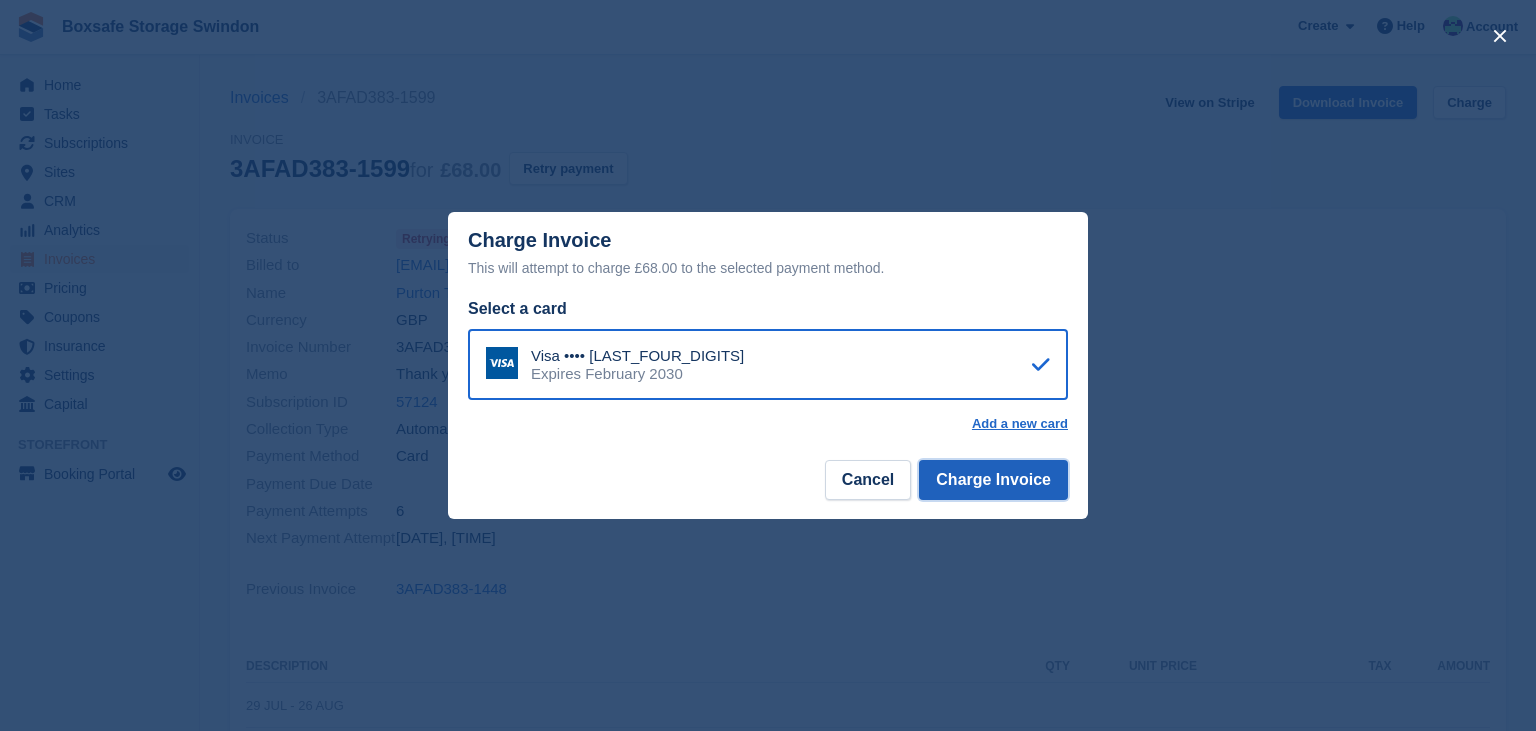 click on "Charge Invoice" at bounding box center (993, 480) 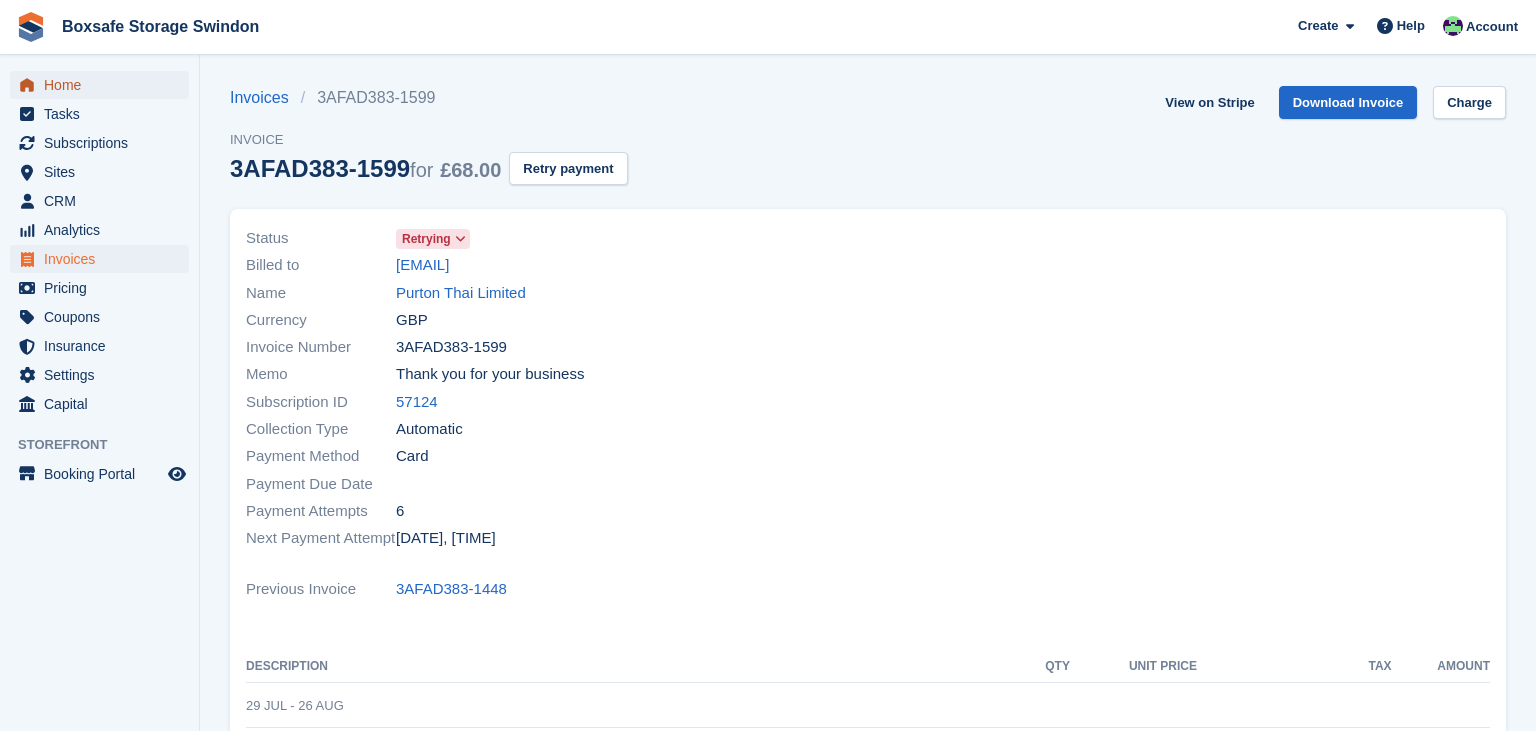 click on "Home" at bounding box center [99, 85] 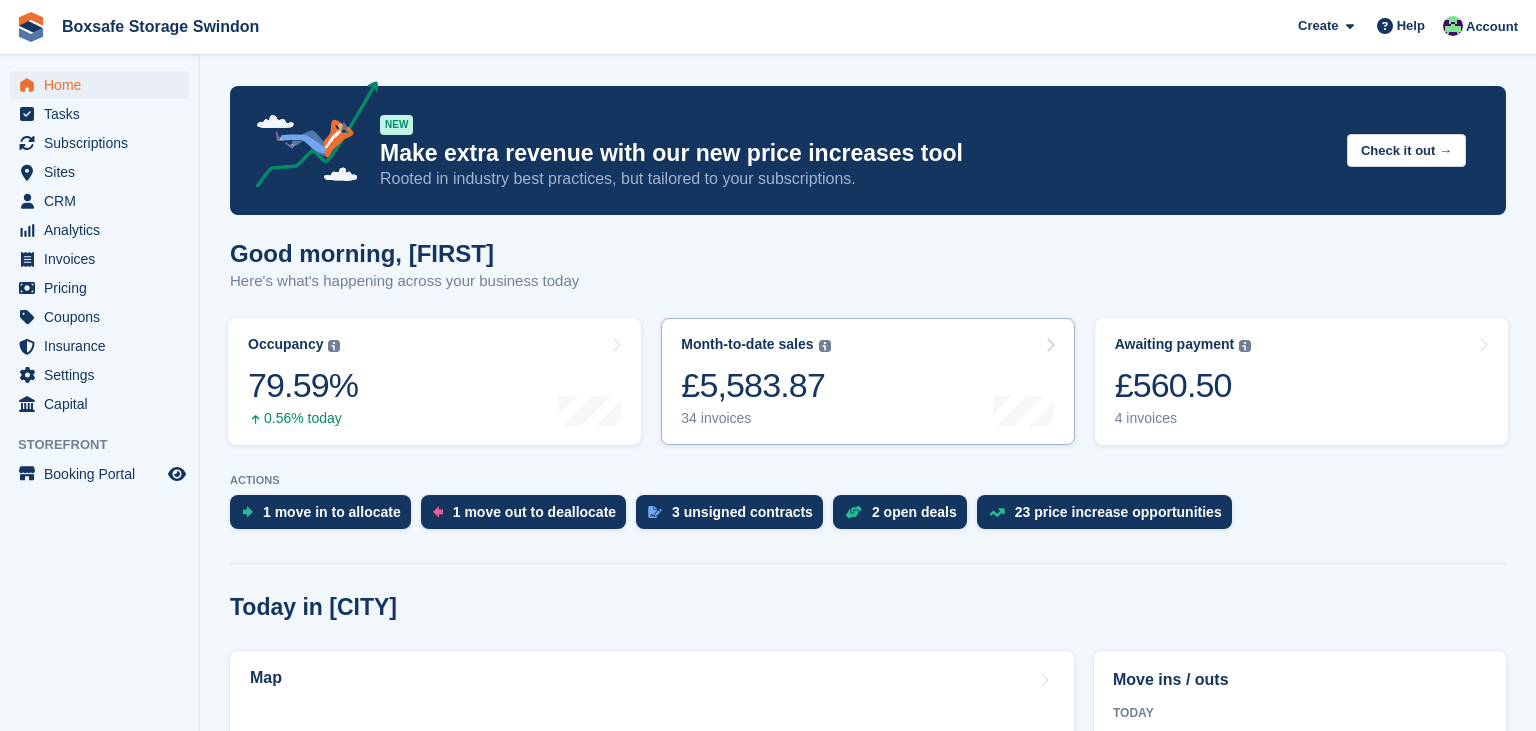 scroll, scrollTop: 0, scrollLeft: 0, axis: both 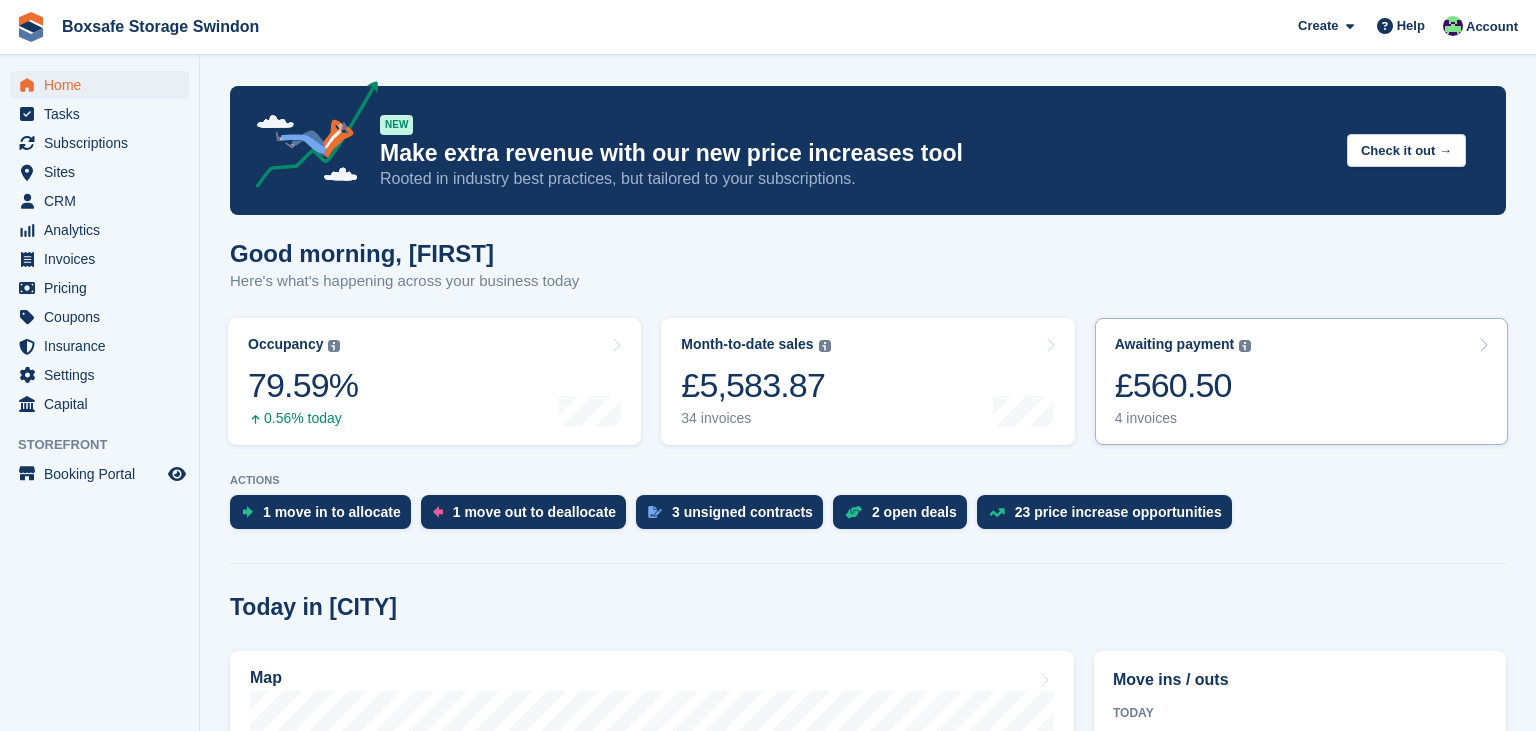 click on "£560.50" at bounding box center (1183, 385) 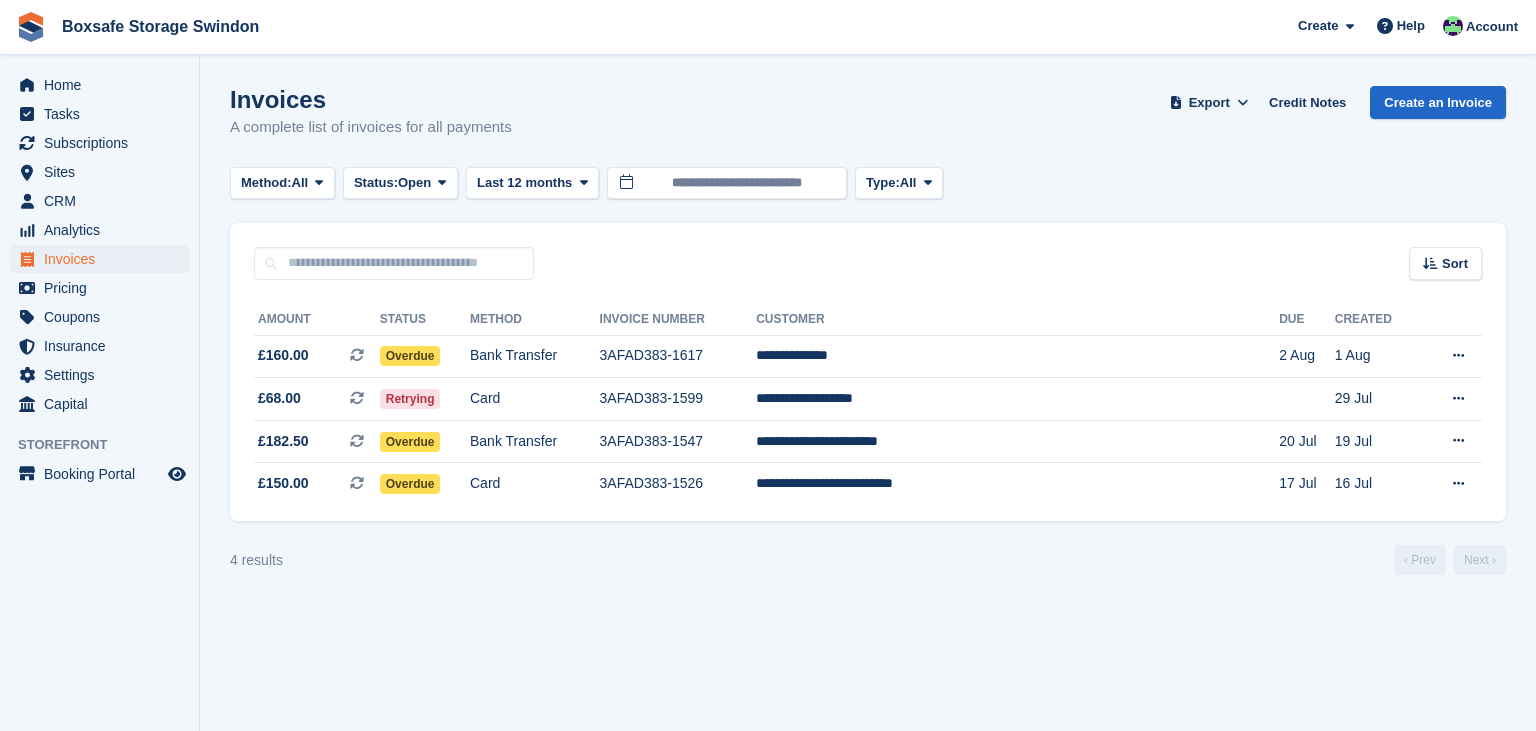 scroll, scrollTop: 0, scrollLeft: 0, axis: both 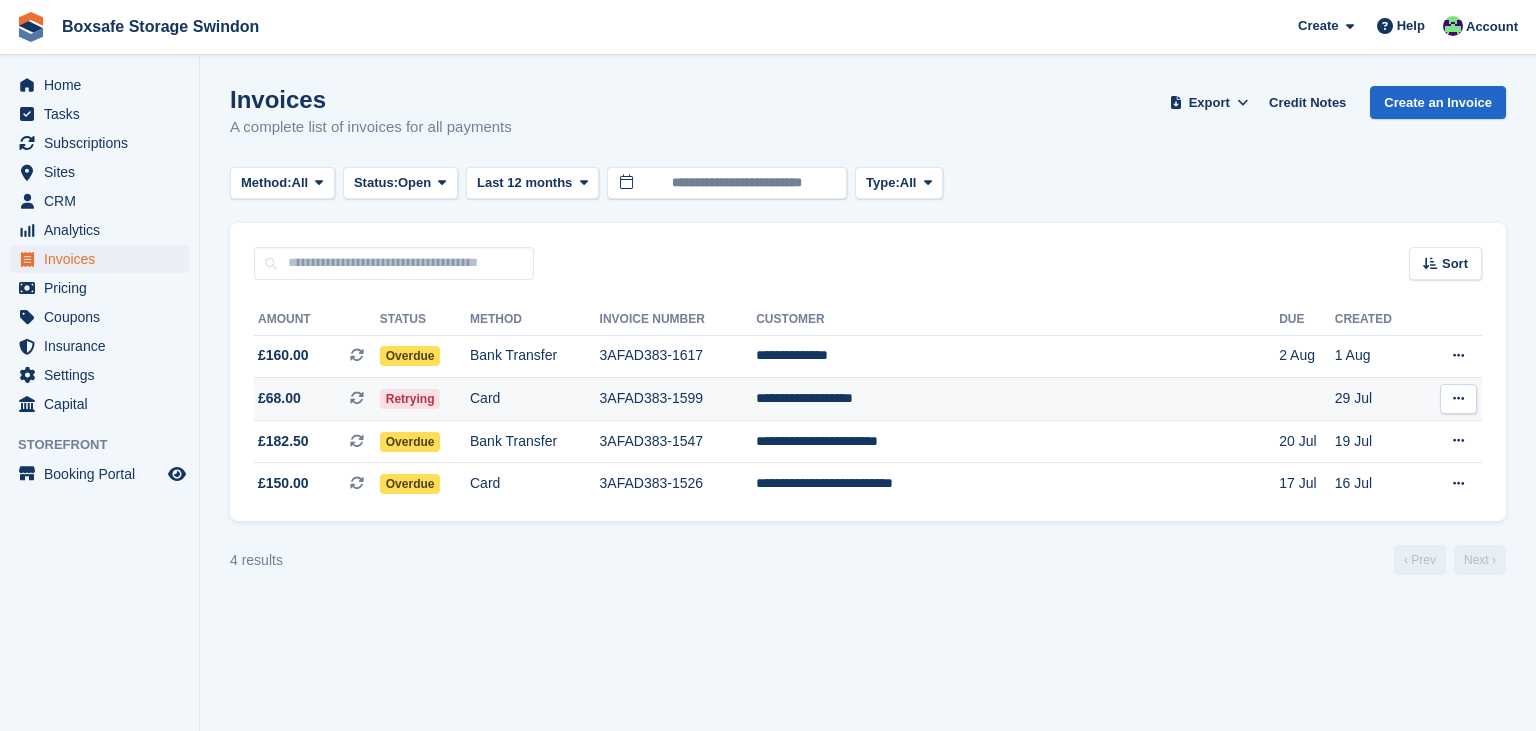 click on "**********" at bounding box center [1017, 399] 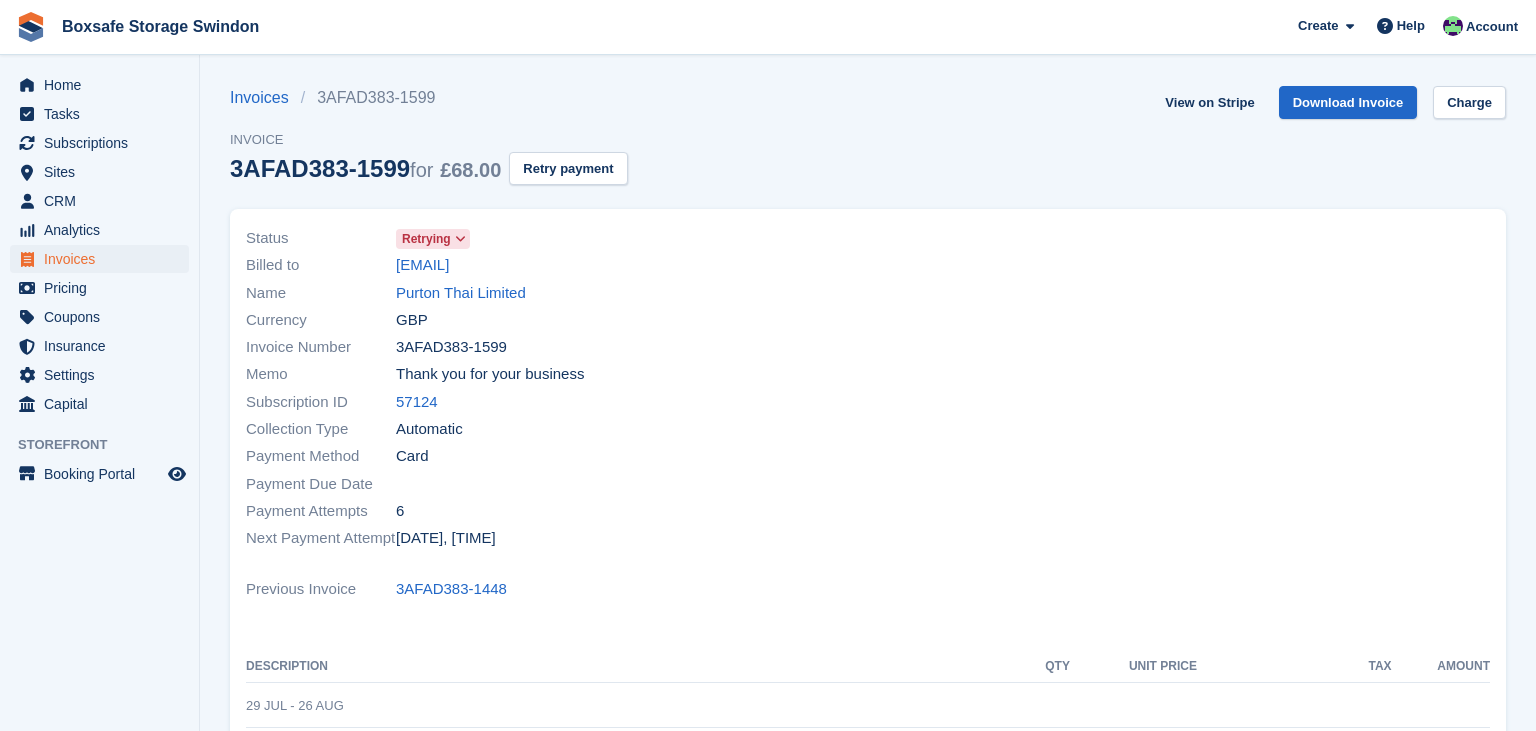 scroll, scrollTop: 0, scrollLeft: 0, axis: both 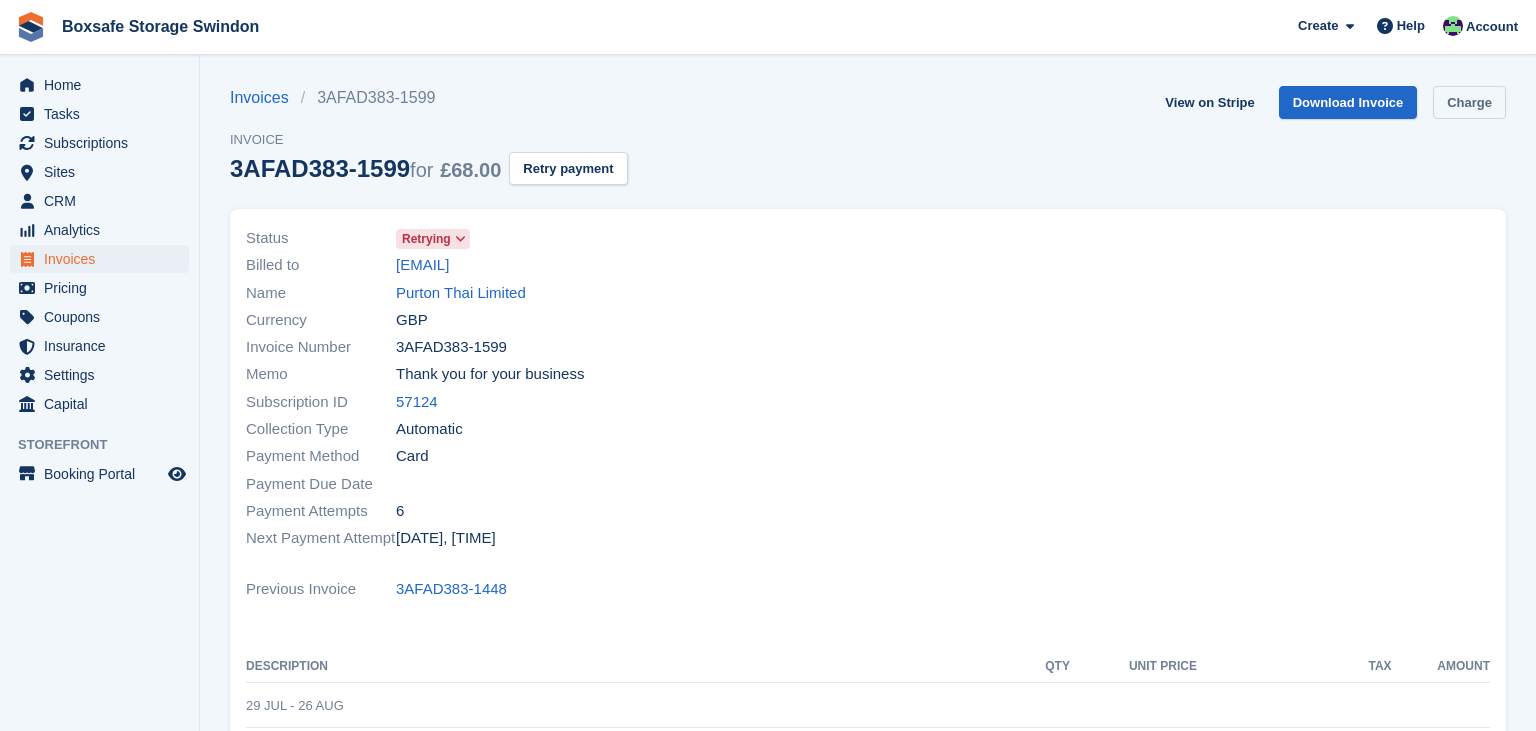 click on "Charge" at bounding box center [1469, 102] 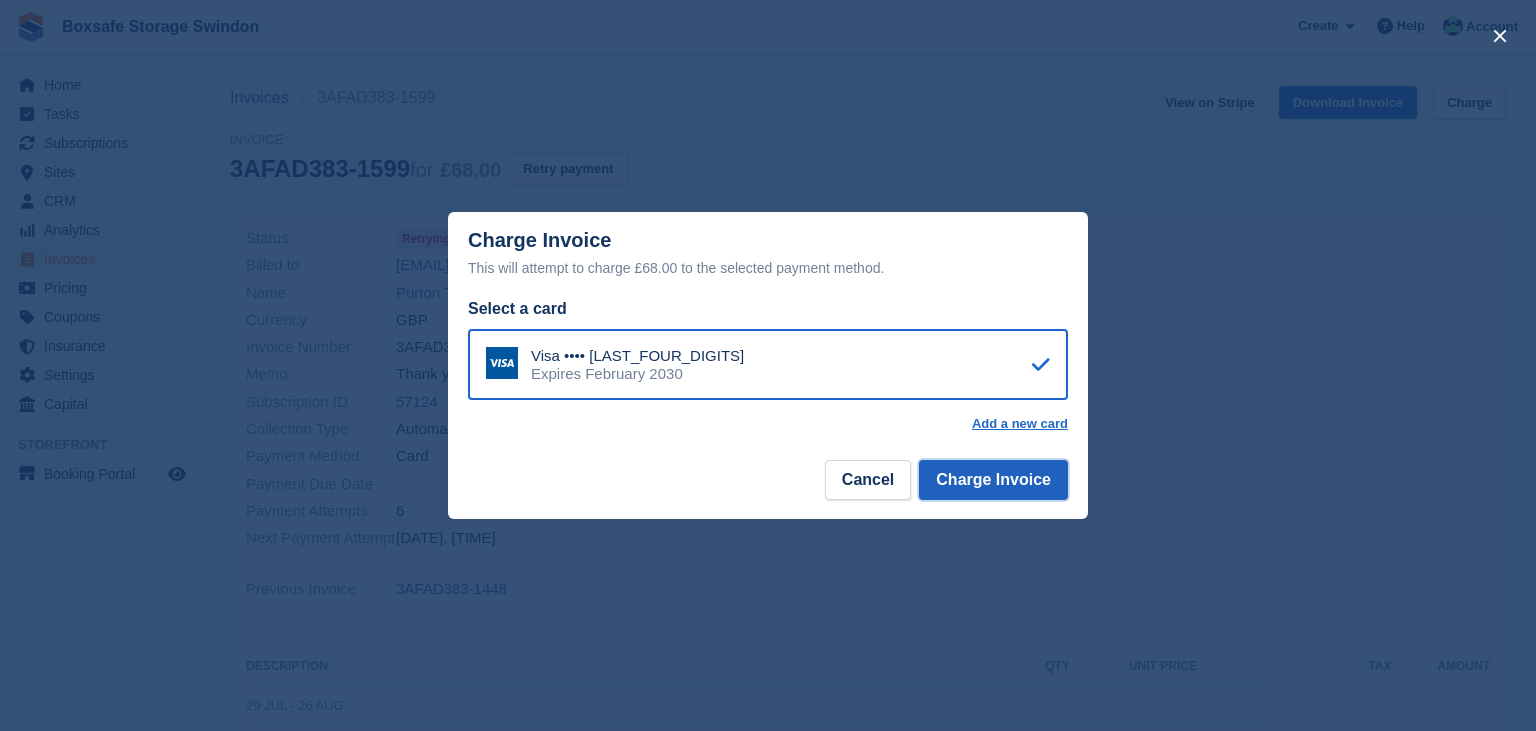 click on "Charge Invoice" at bounding box center (993, 480) 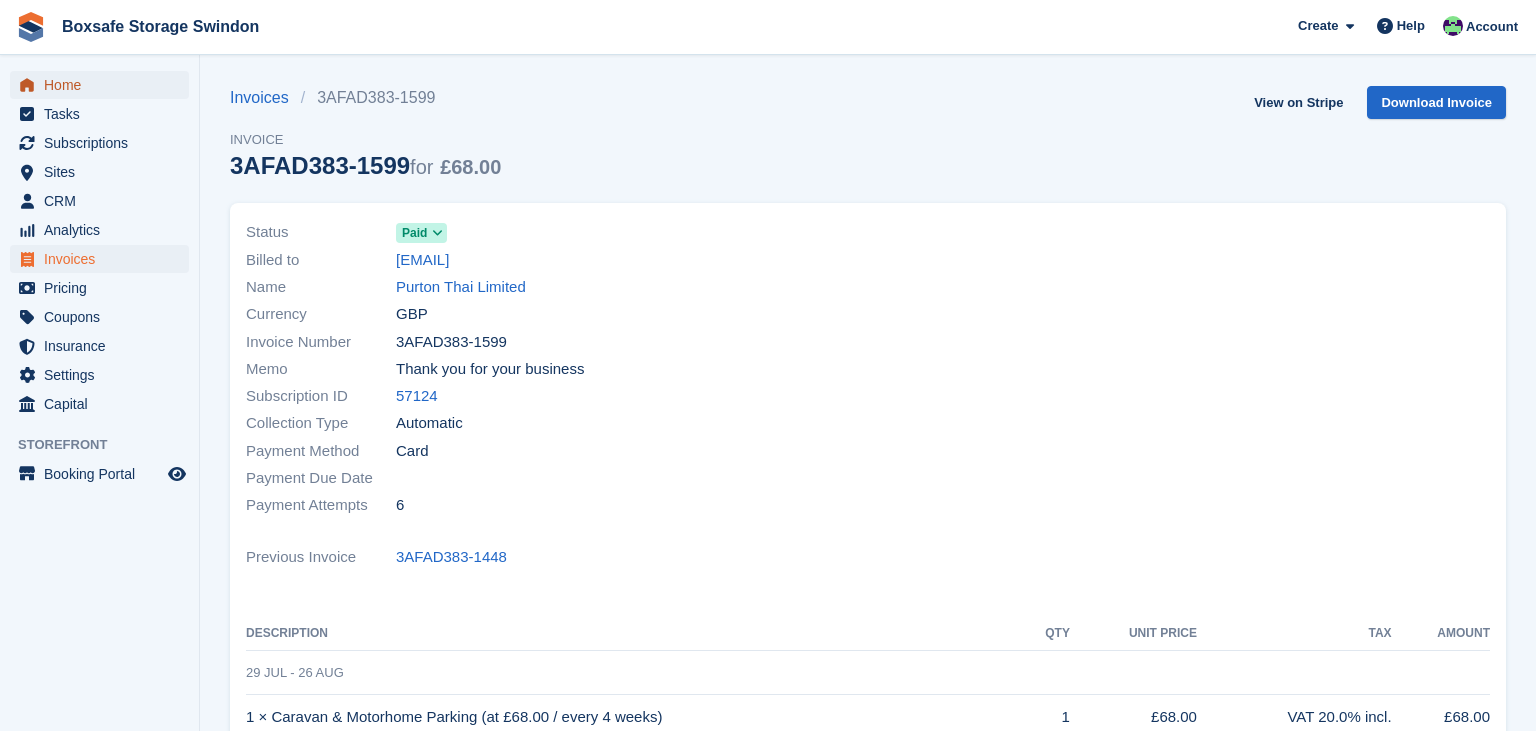 click on "Home" at bounding box center (104, 85) 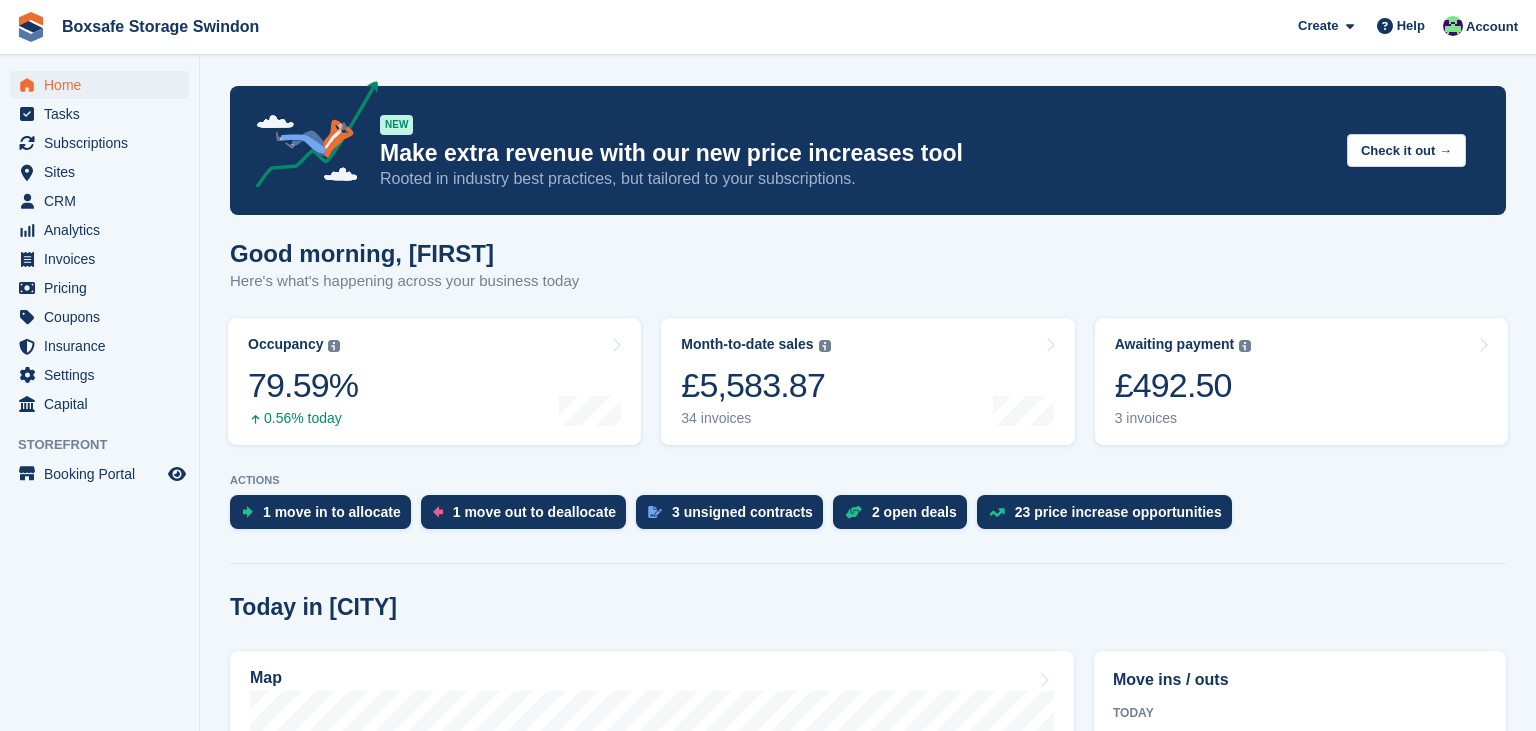 scroll, scrollTop: 0, scrollLeft: 0, axis: both 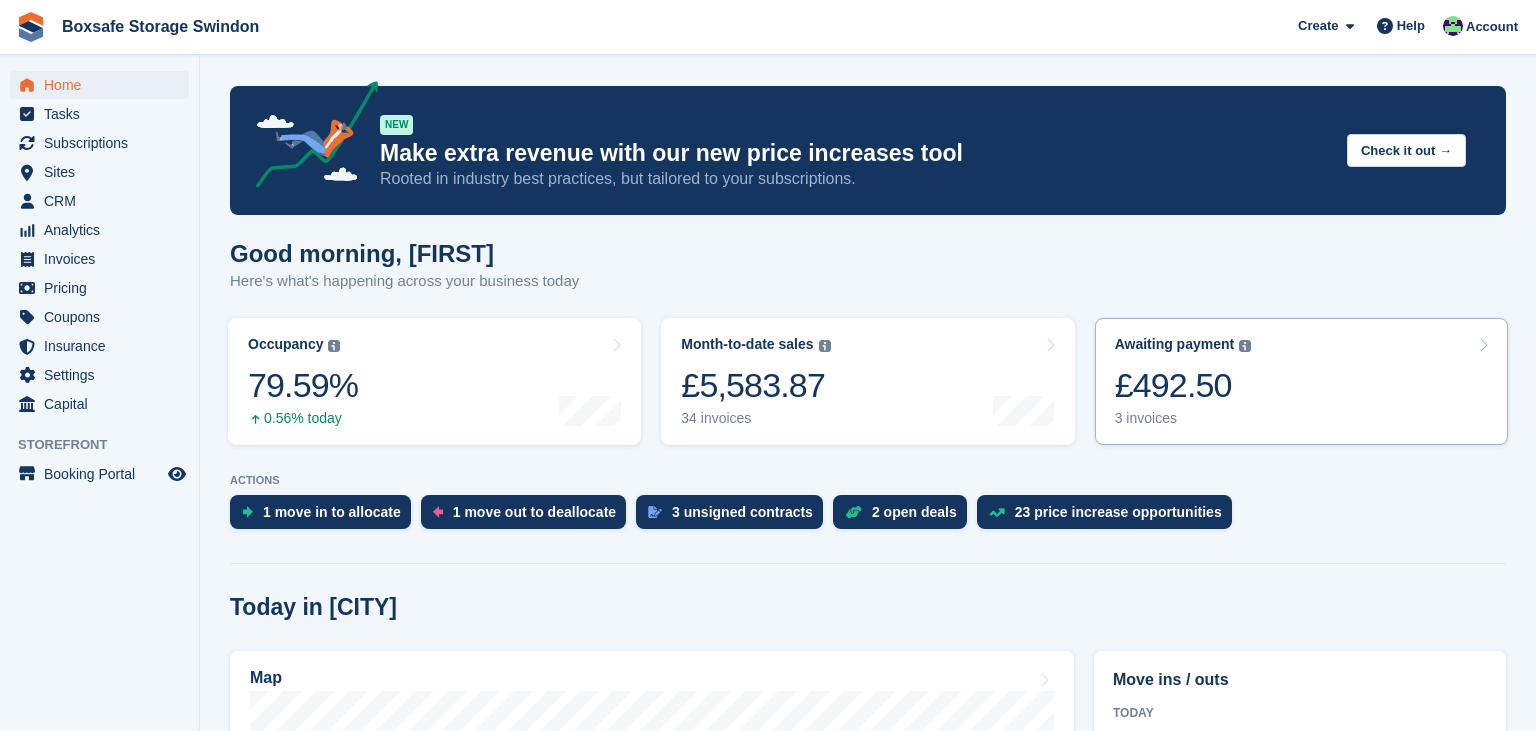 click on "£492.50" at bounding box center (1183, 385) 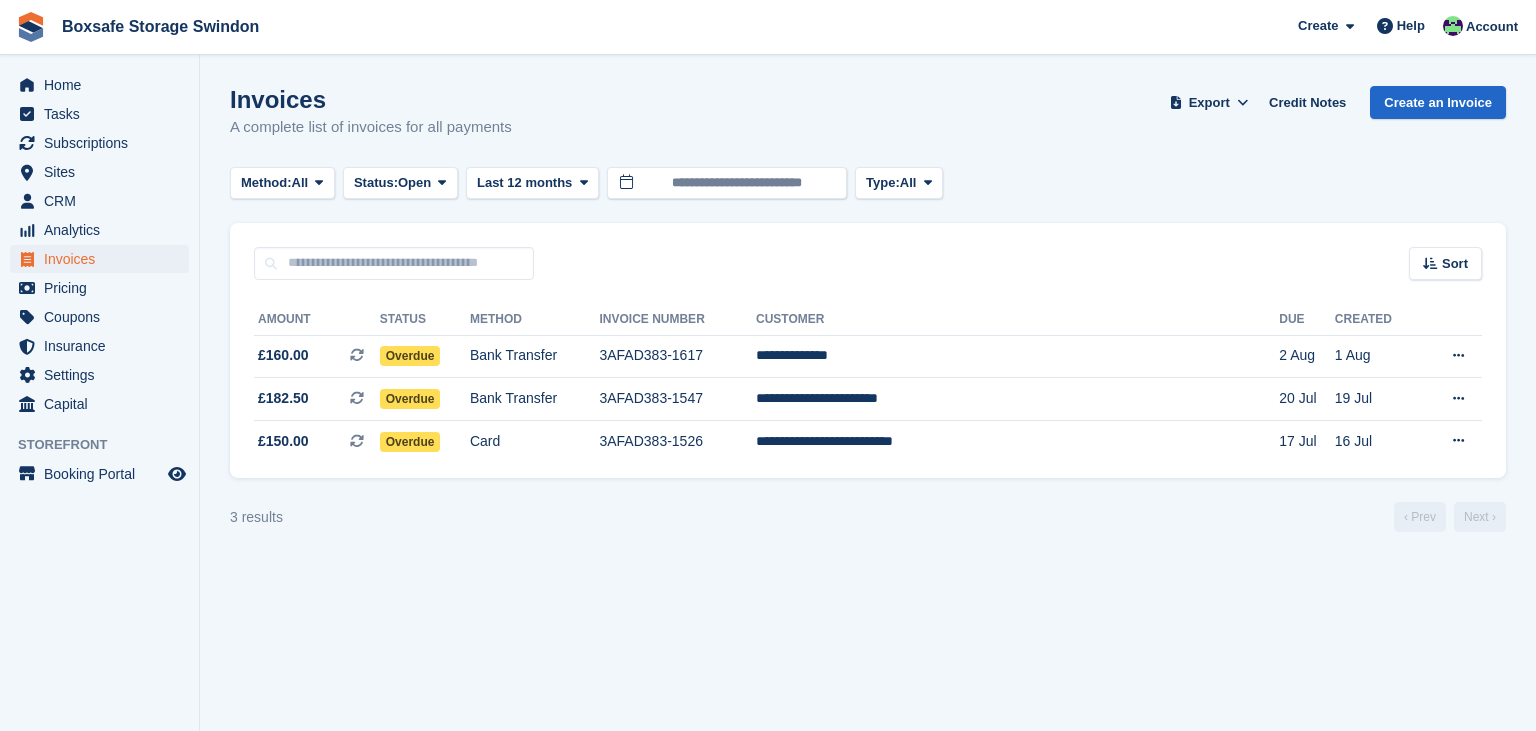scroll, scrollTop: 0, scrollLeft: 0, axis: both 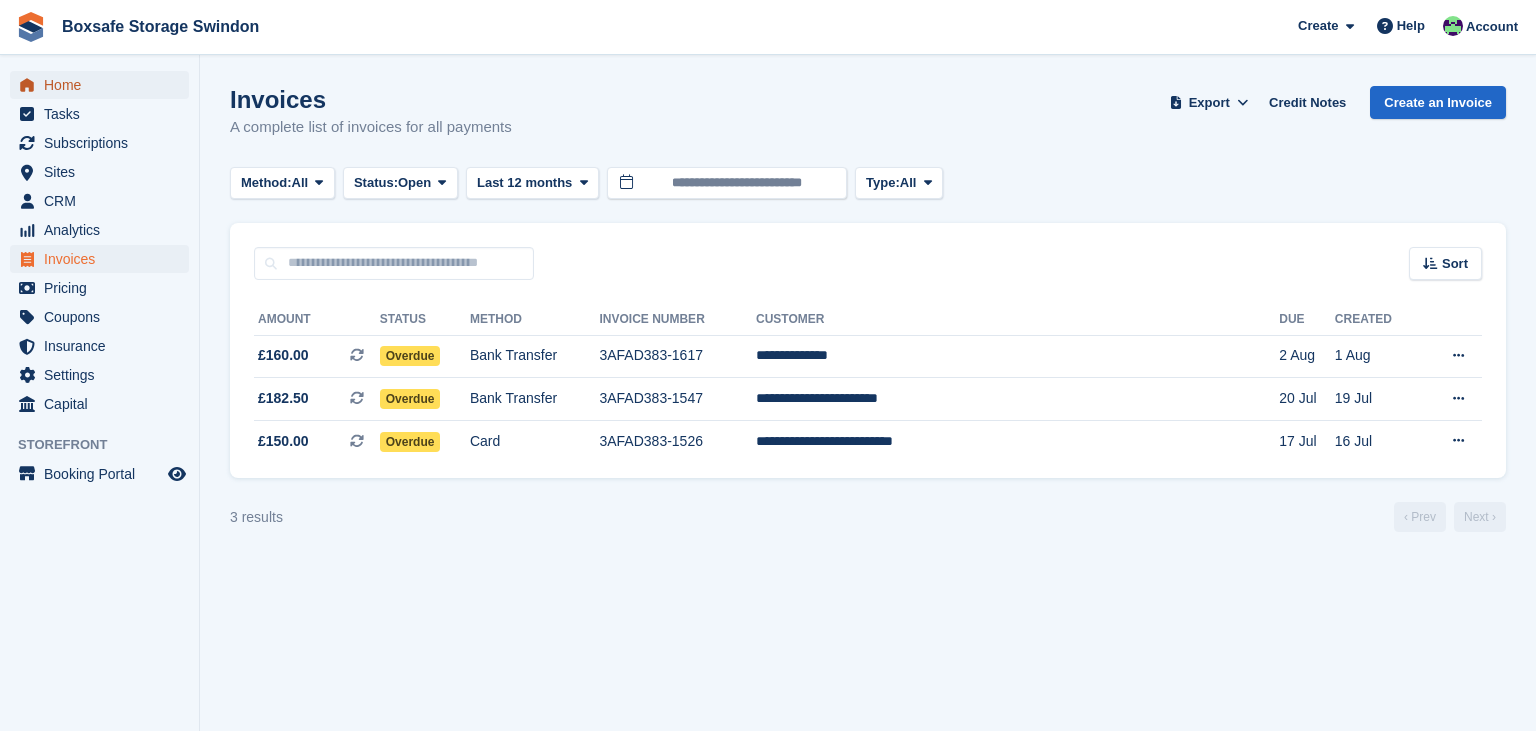 click on "Home" at bounding box center [104, 85] 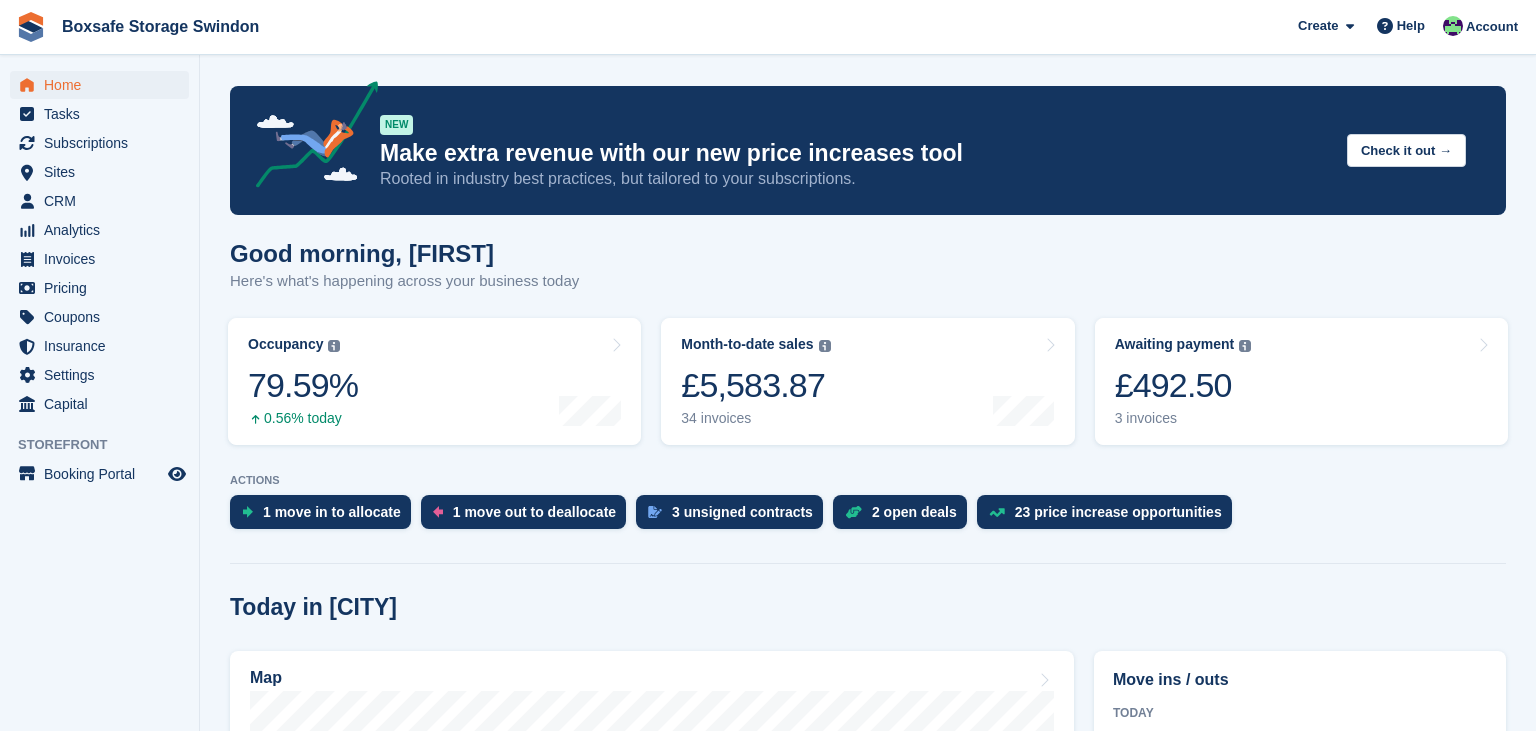scroll, scrollTop: 0, scrollLeft: 0, axis: both 